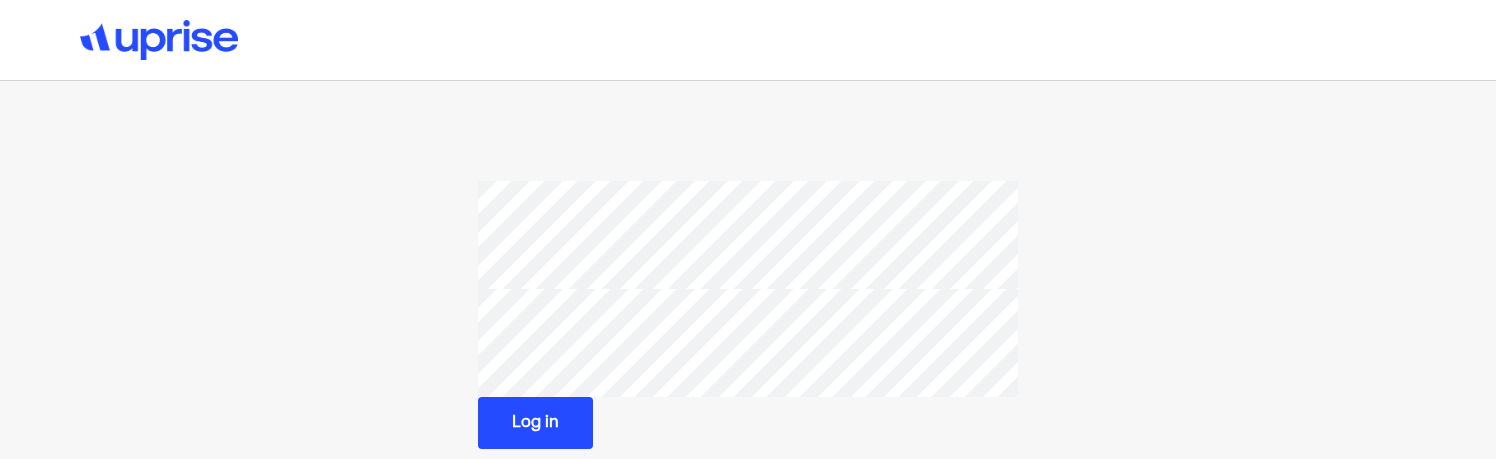 scroll, scrollTop: 0, scrollLeft: 0, axis: both 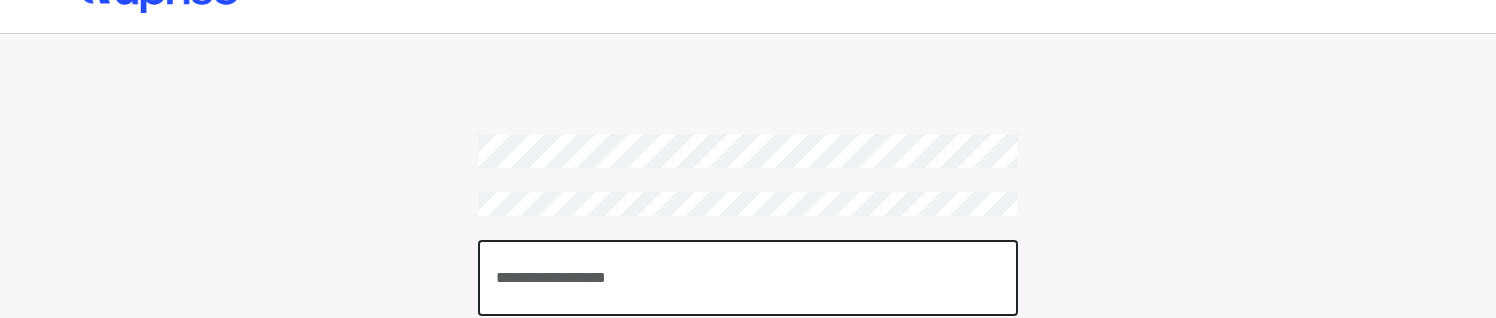 click at bounding box center (748, 278) 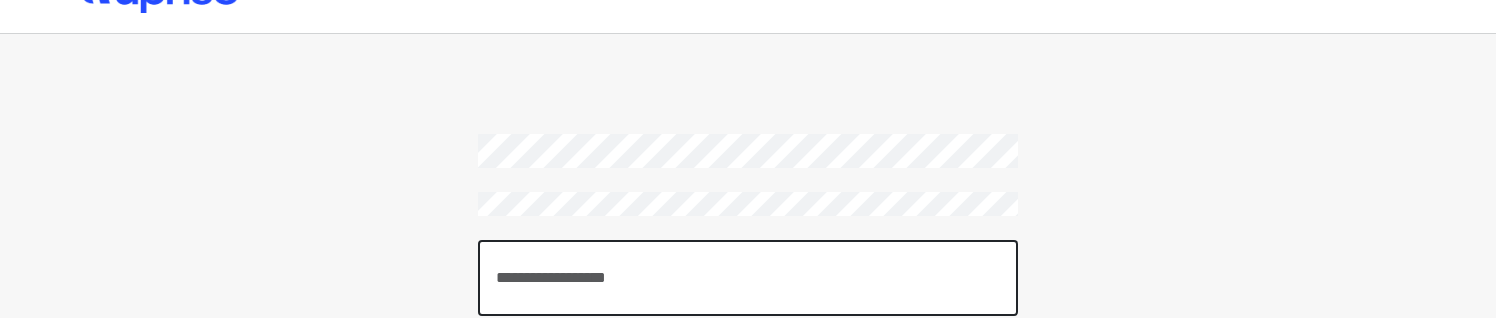scroll, scrollTop: 147, scrollLeft: 0, axis: vertical 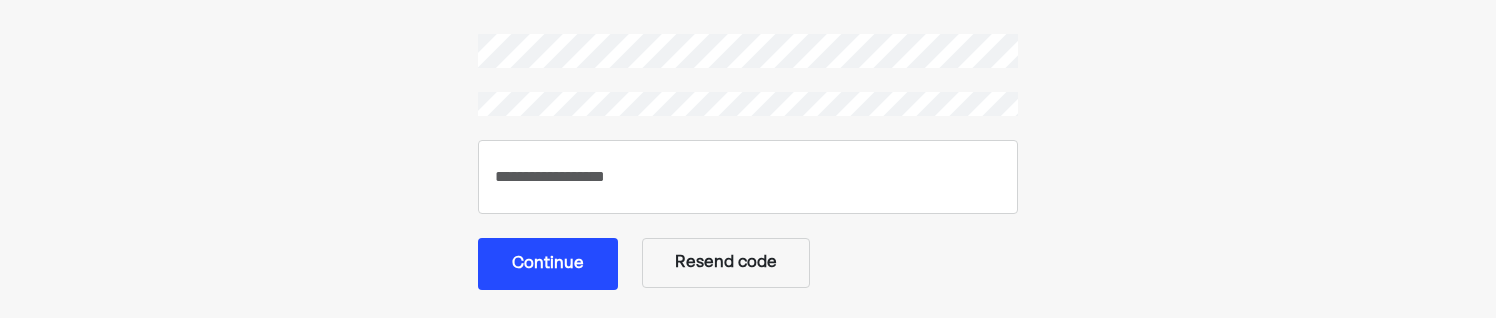 click on "Continue" at bounding box center (548, 264) 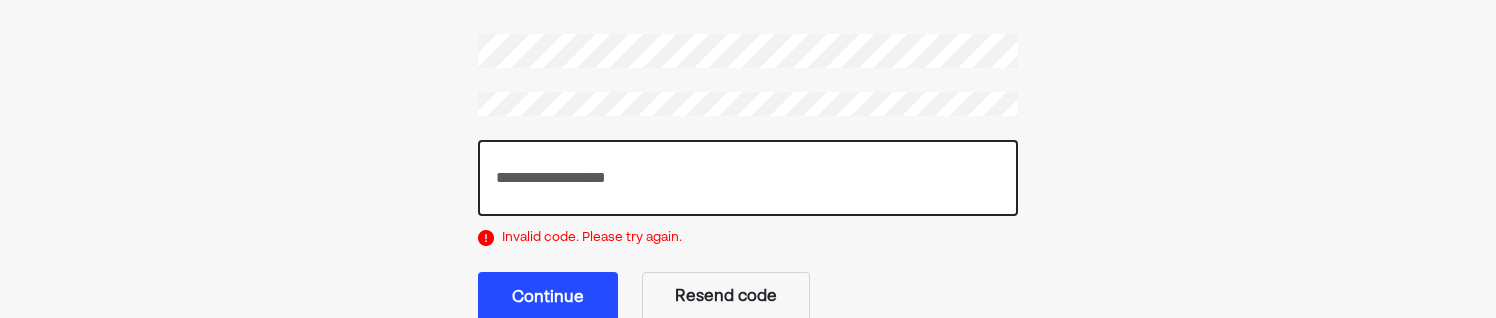 click on "******" at bounding box center [748, 178] 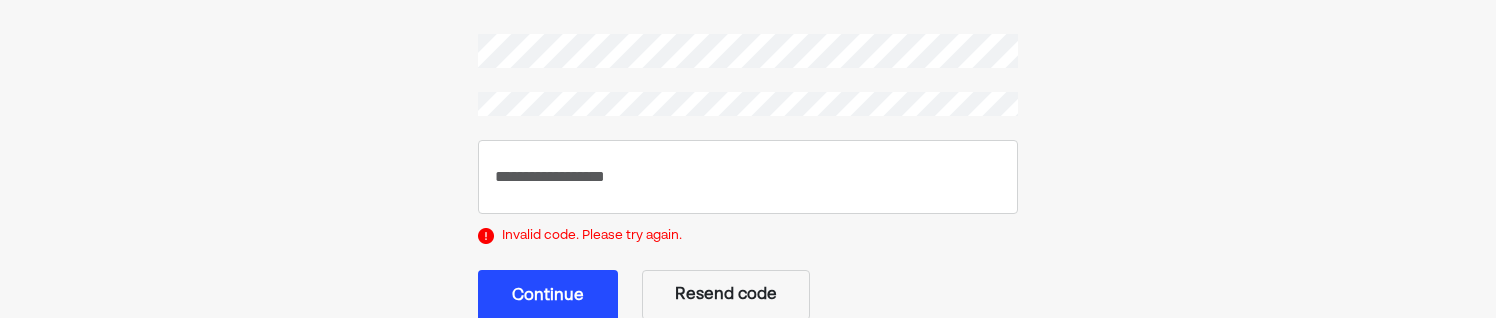 click on "****** Invalid code. Please try again. Continue Resend code" at bounding box center (747, 178) 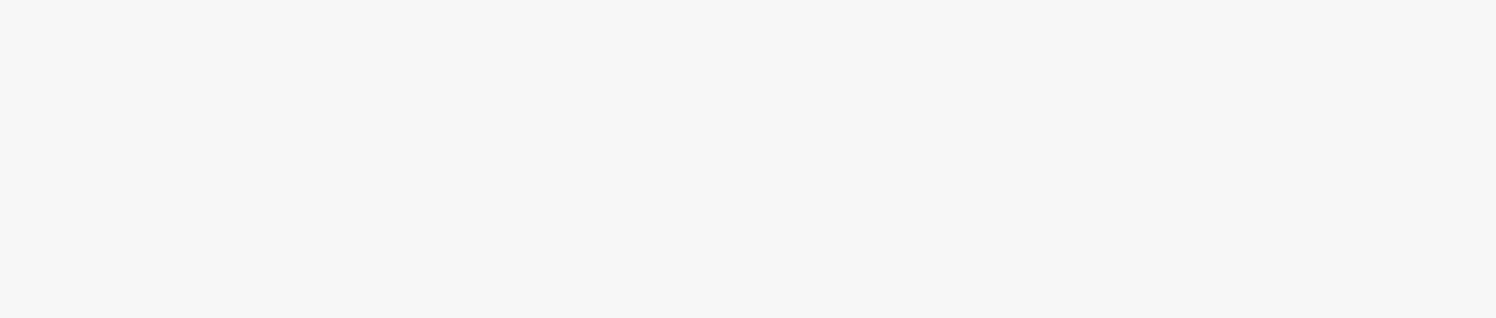 scroll, scrollTop: 0, scrollLeft: 0, axis: both 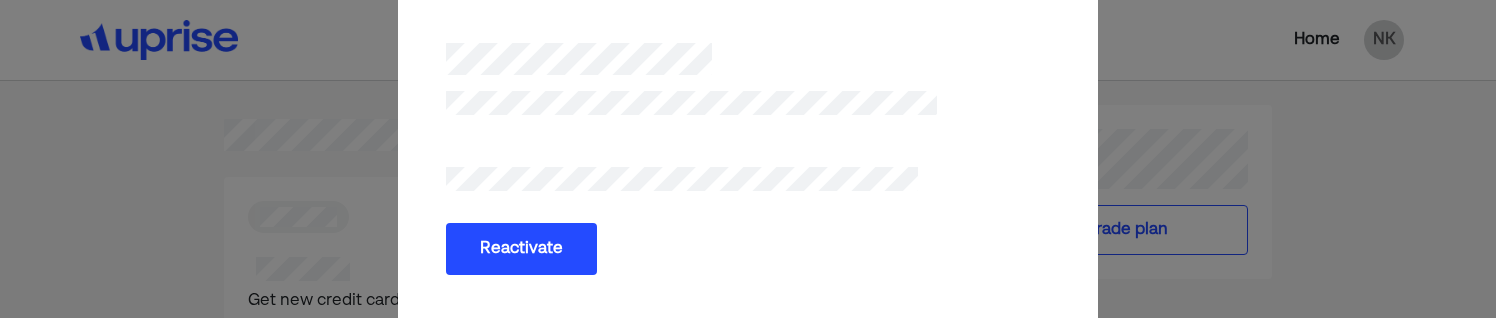 click on "Reactivate" at bounding box center (521, 249) 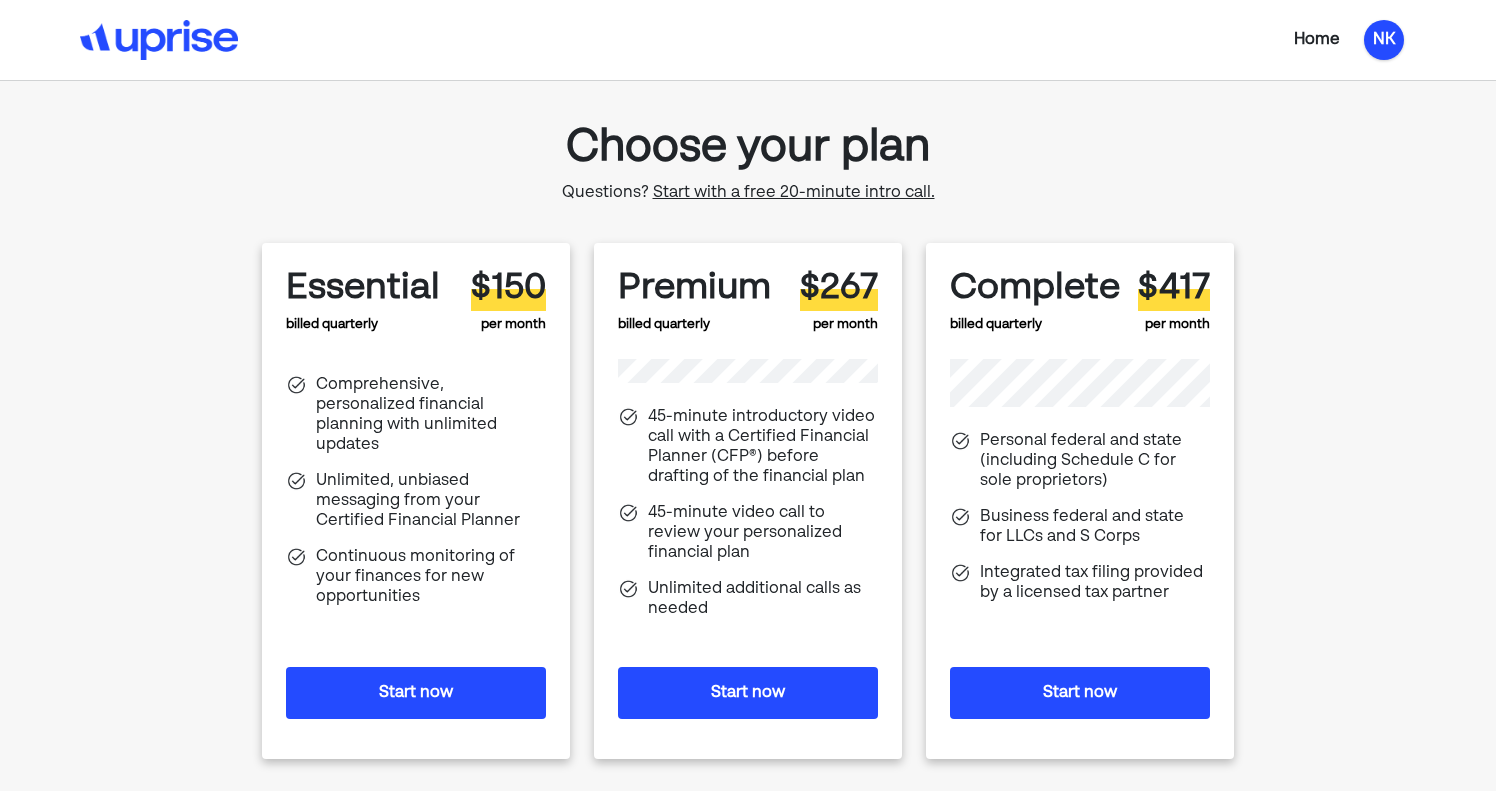 click on "NK" at bounding box center (1384, 40) 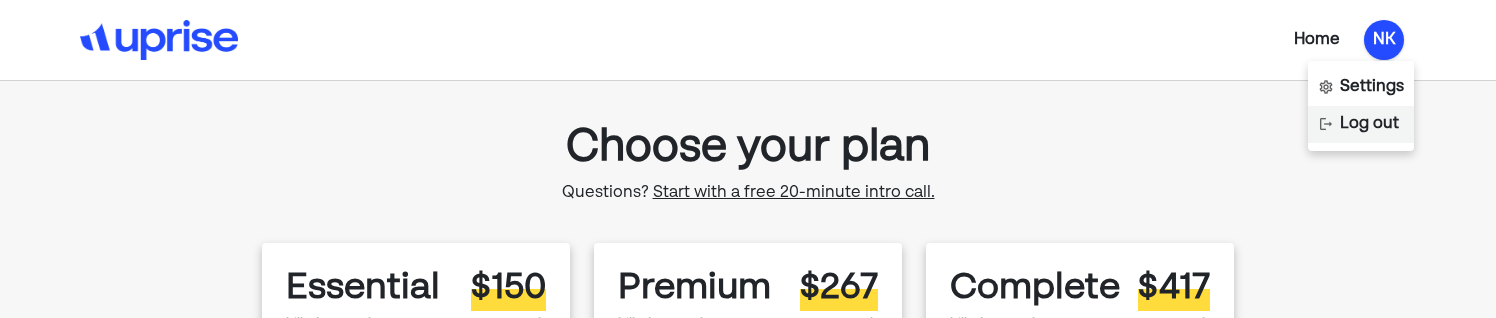 click on "Log out" at bounding box center (1369, 124) 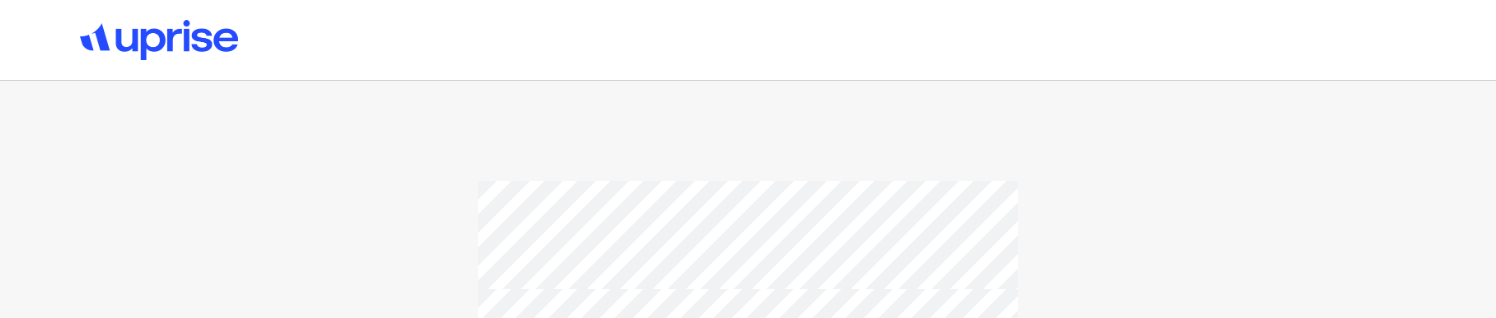 click at bounding box center (159, 40) 